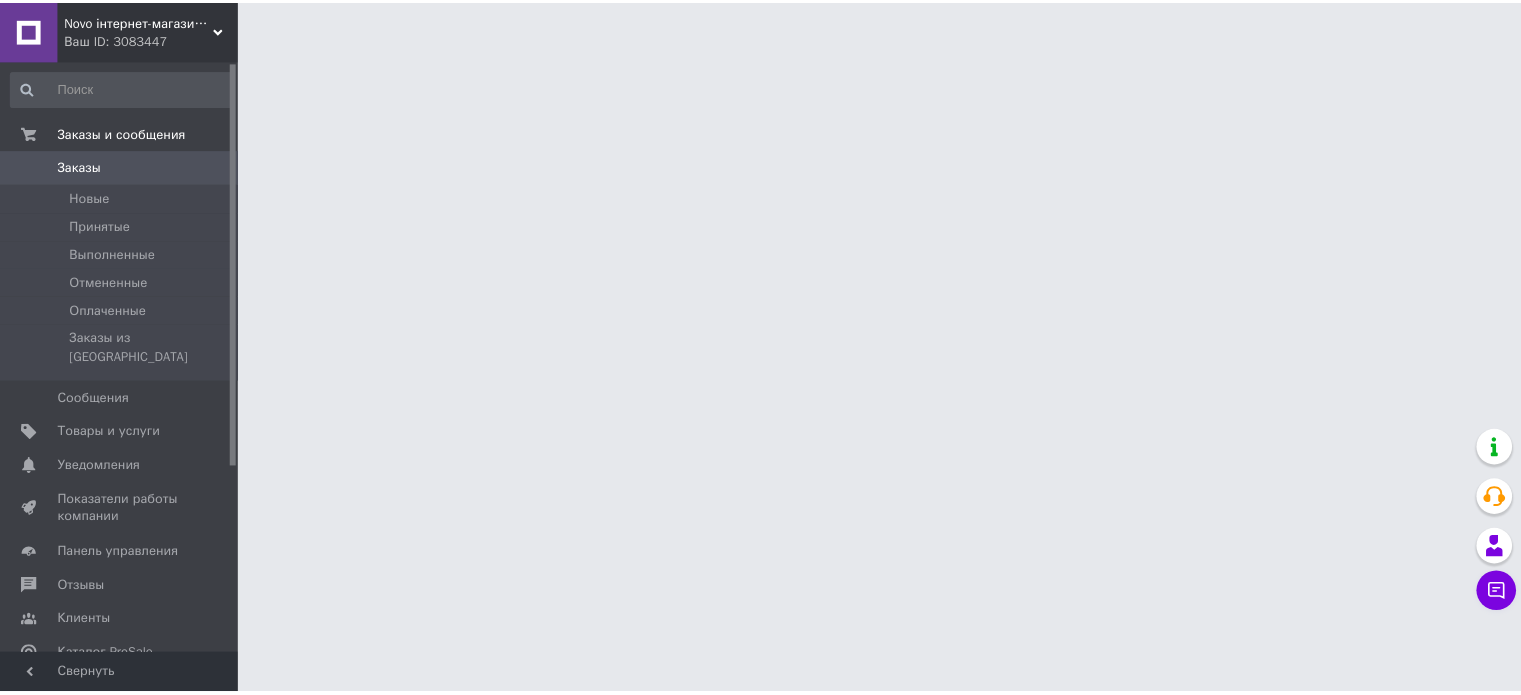 scroll, scrollTop: 0, scrollLeft: 0, axis: both 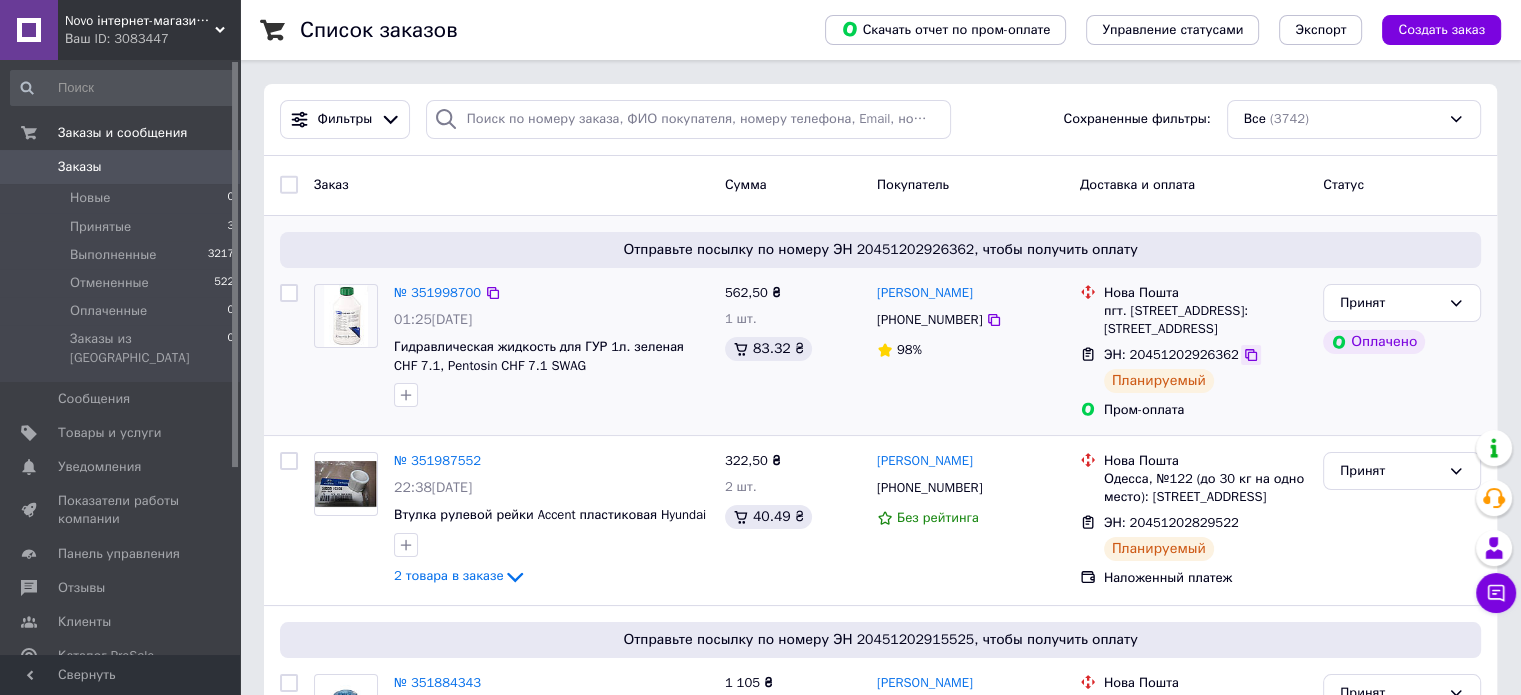 click 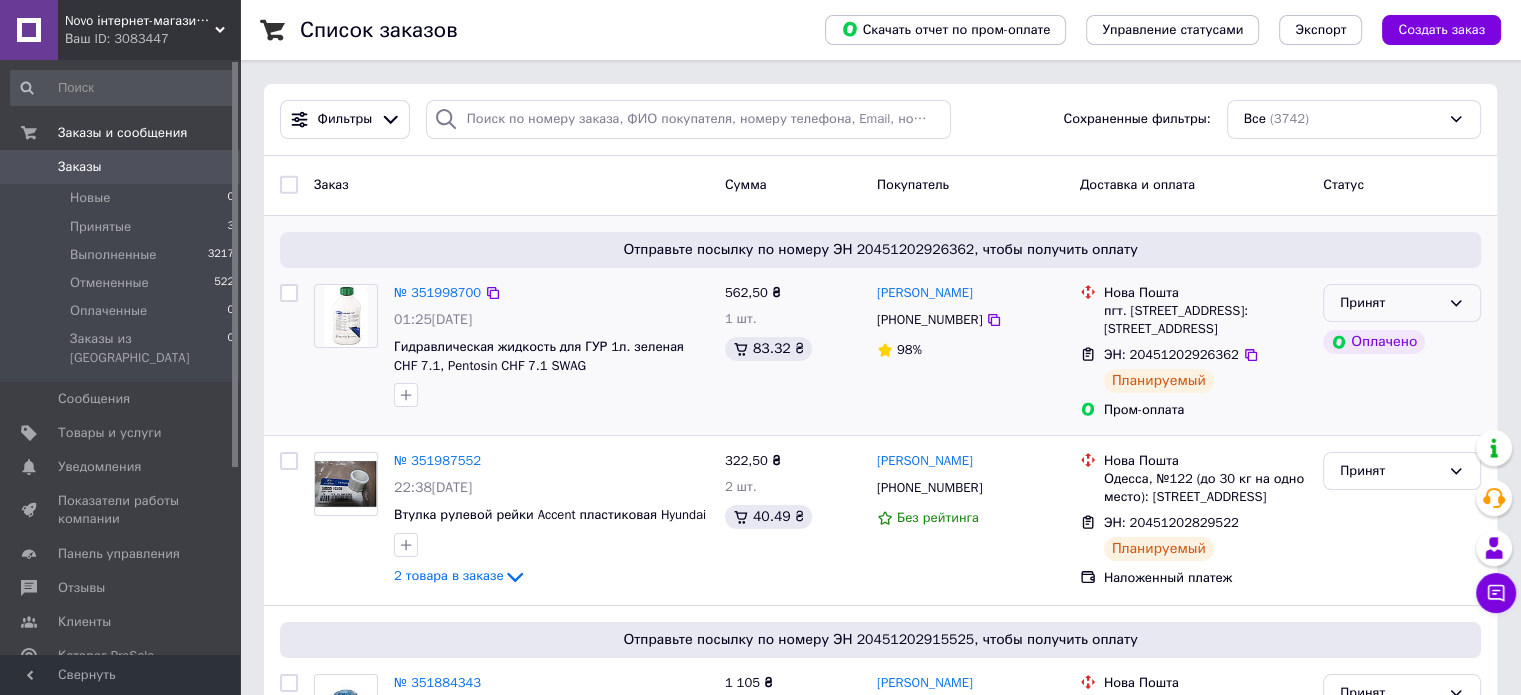 click 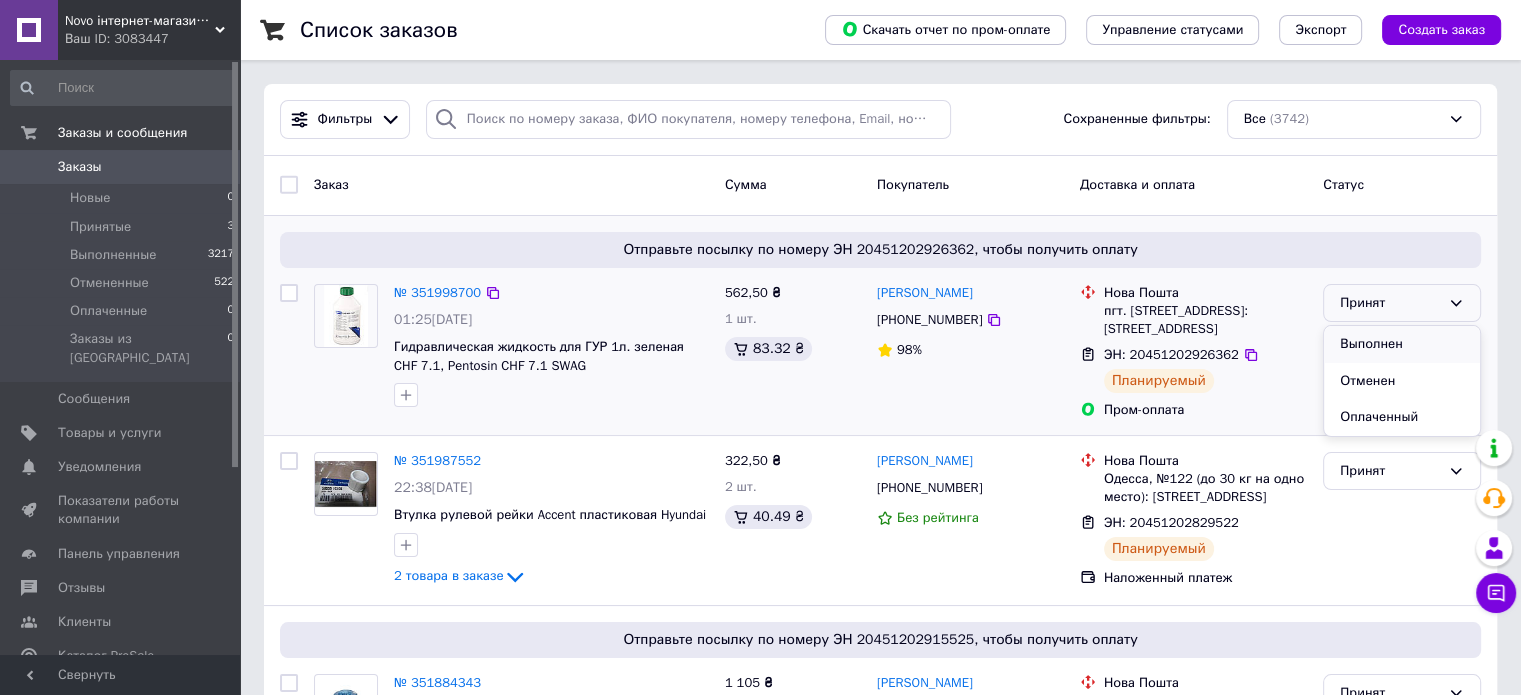 click on "Выполнен" at bounding box center (1402, 344) 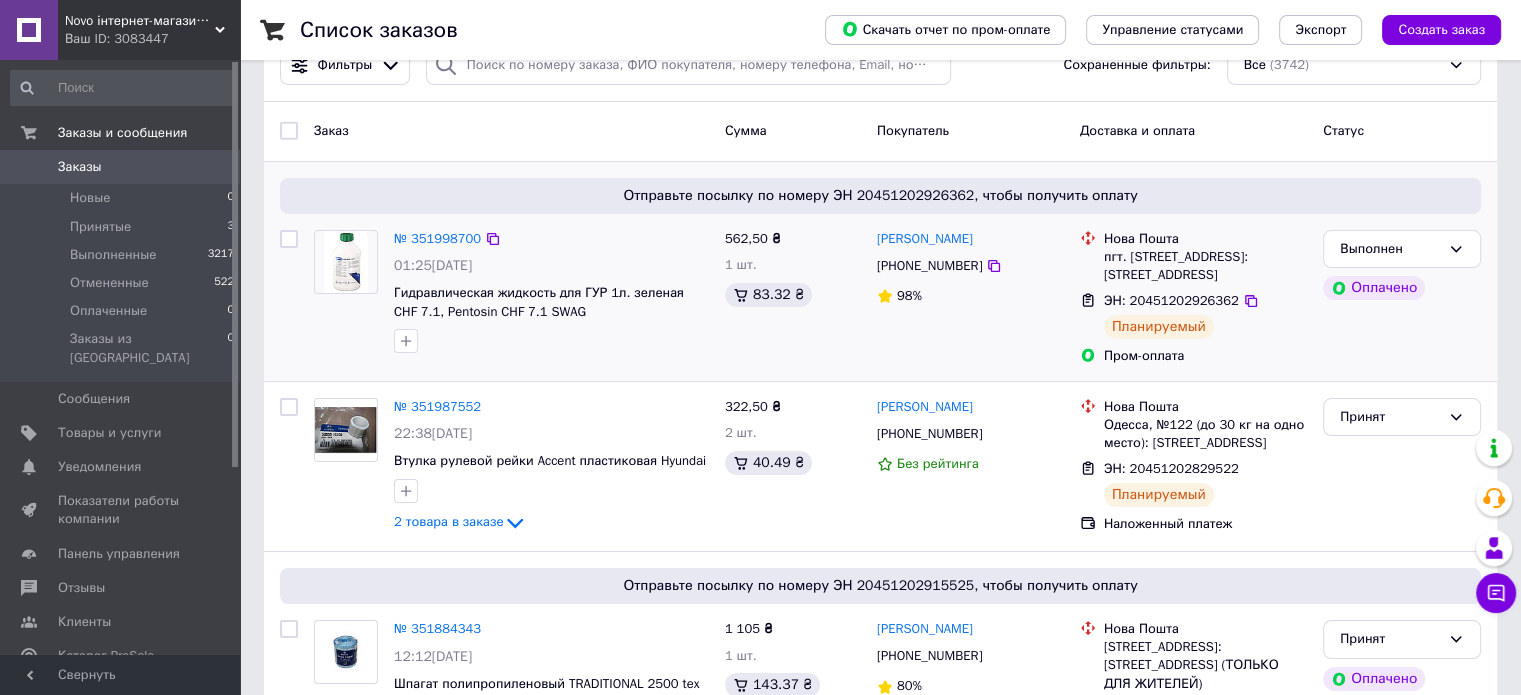 scroll, scrollTop: 100, scrollLeft: 0, axis: vertical 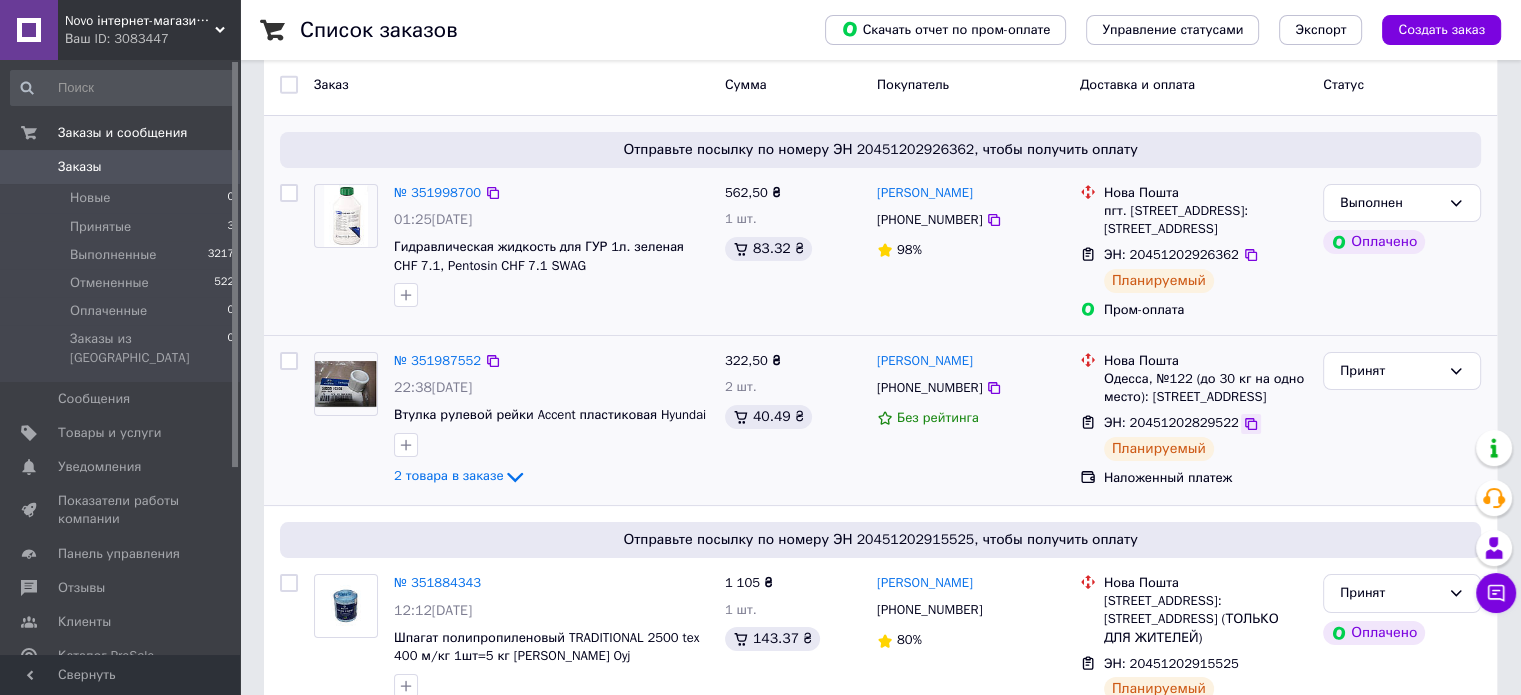 click 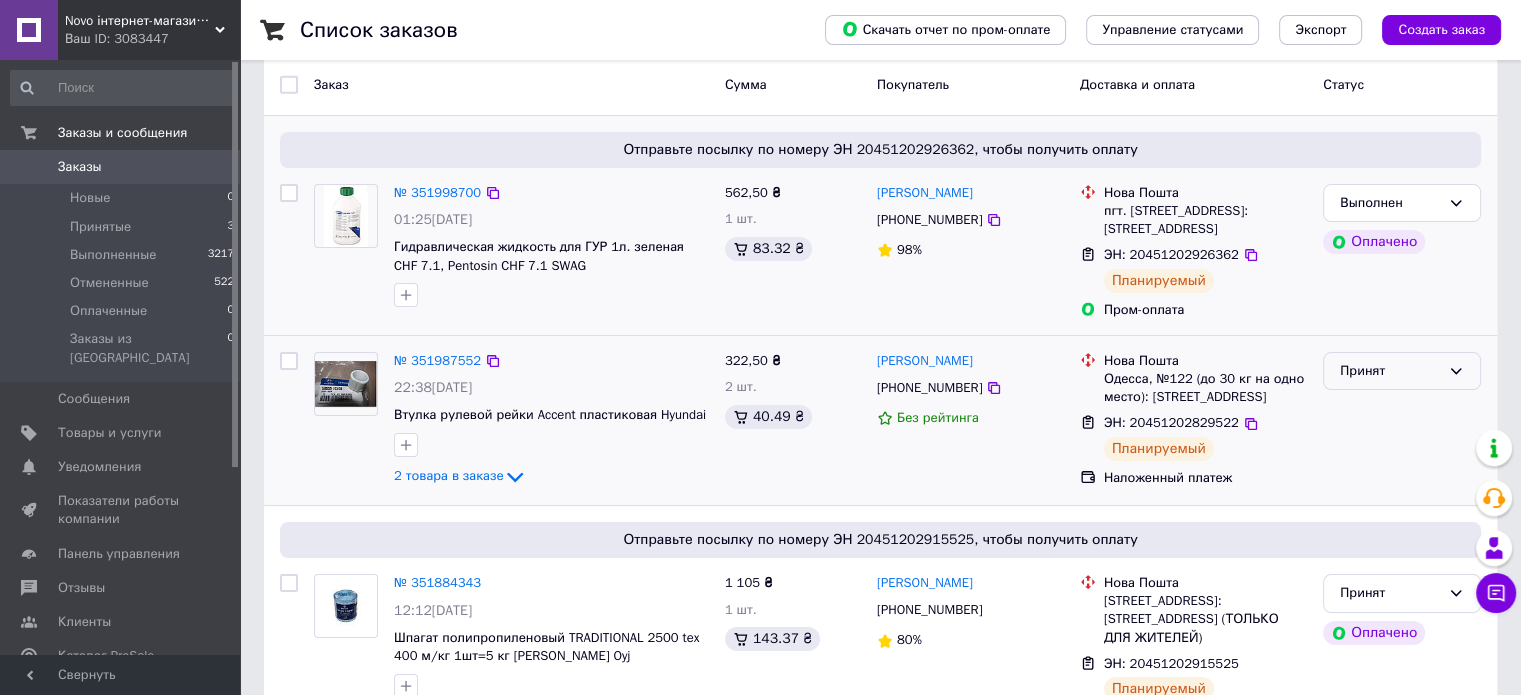 click on "Принят" at bounding box center [1402, 371] 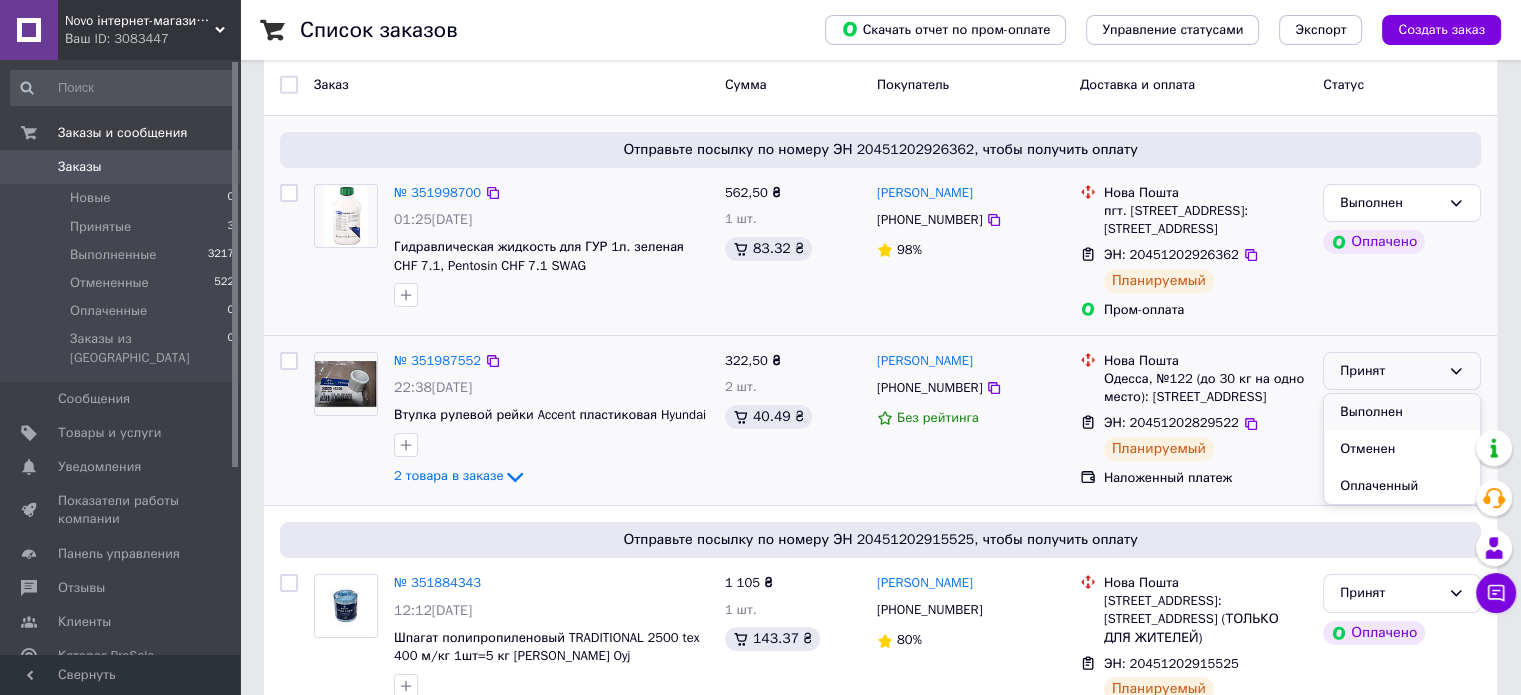 click on "Выполнен" at bounding box center [1402, 412] 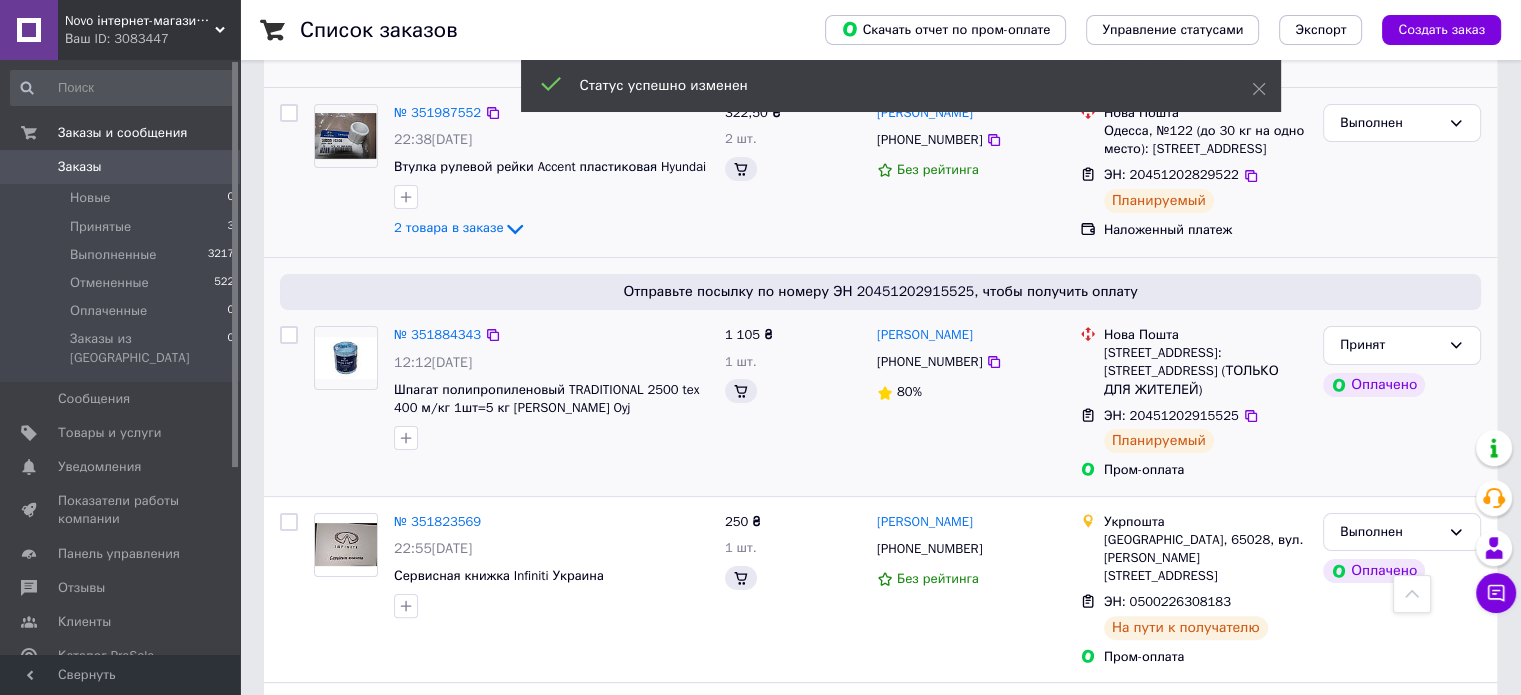 scroll, scrollTop: 400, scrollLeft: 0, axis: vertical 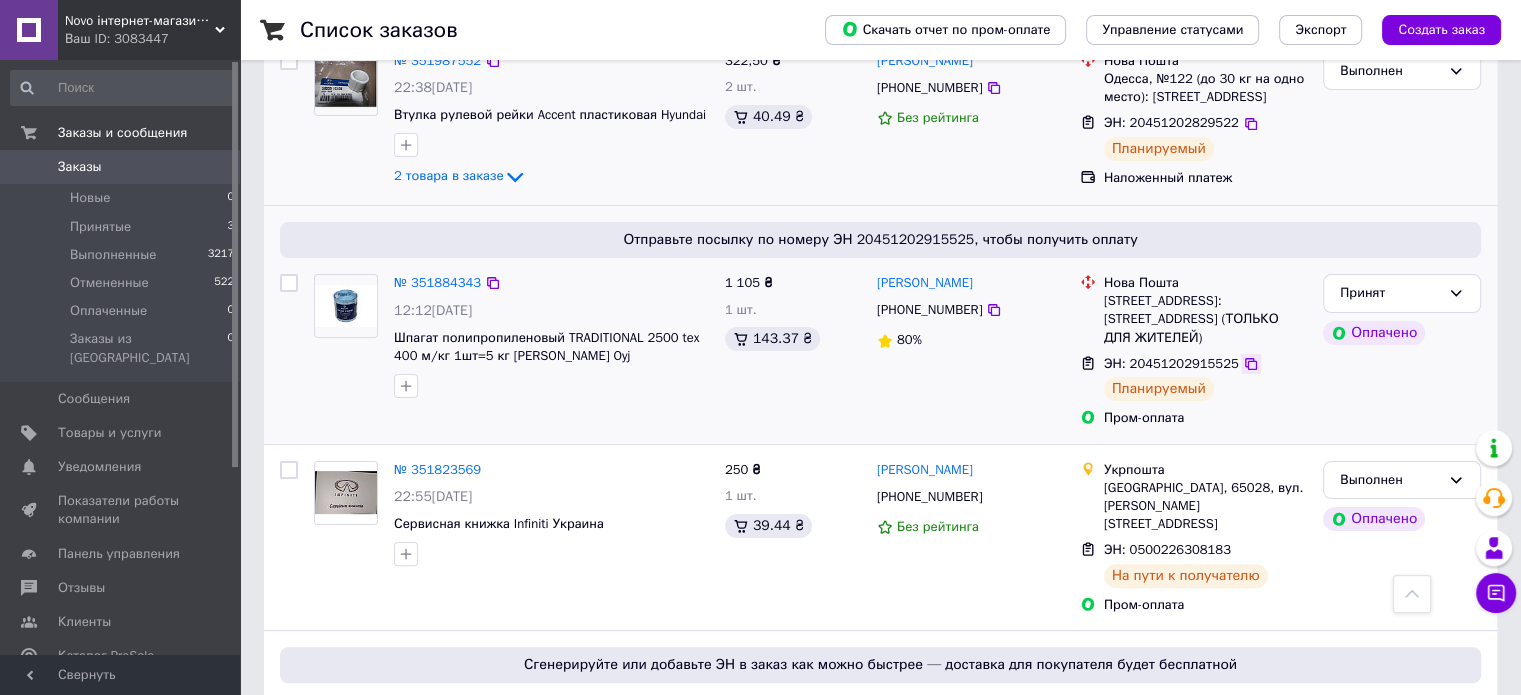click 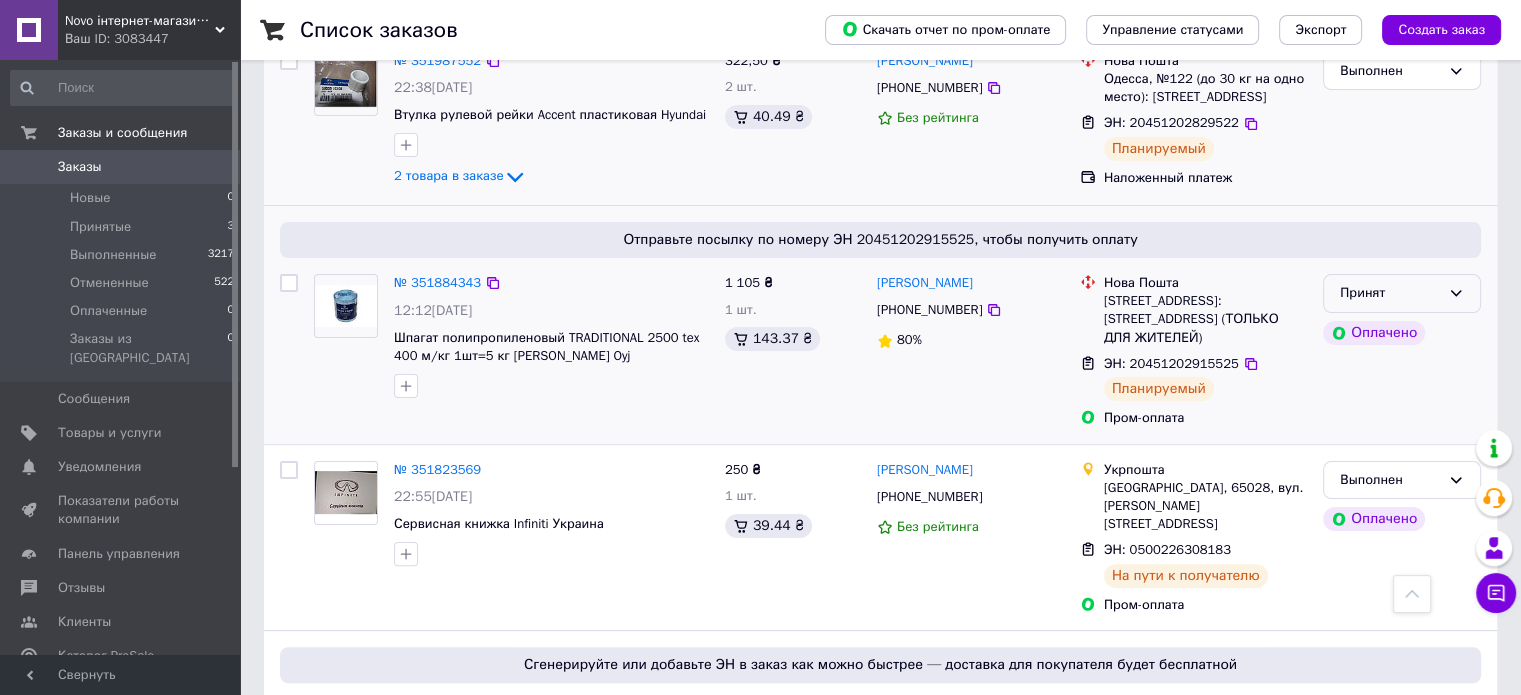 click 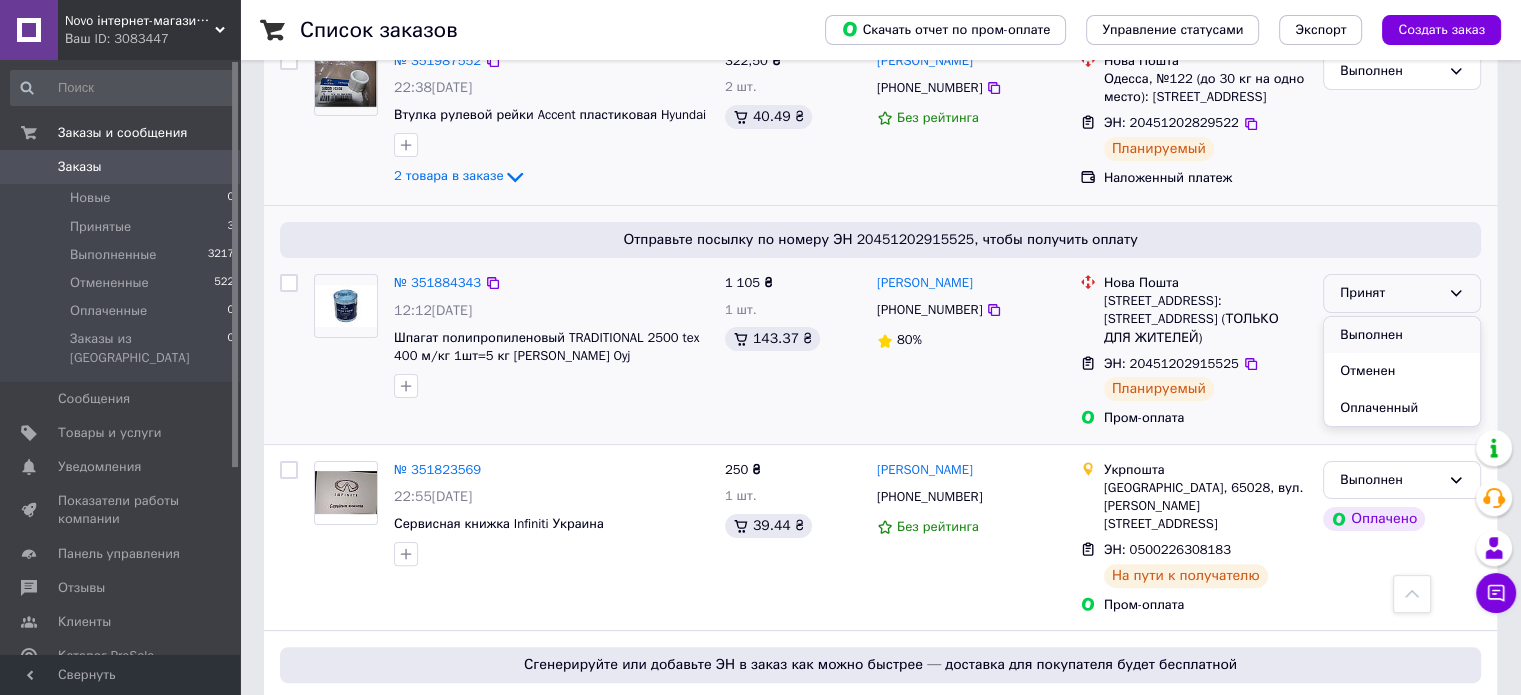 click on "Выполнен" at bounding box center (1402, 335) 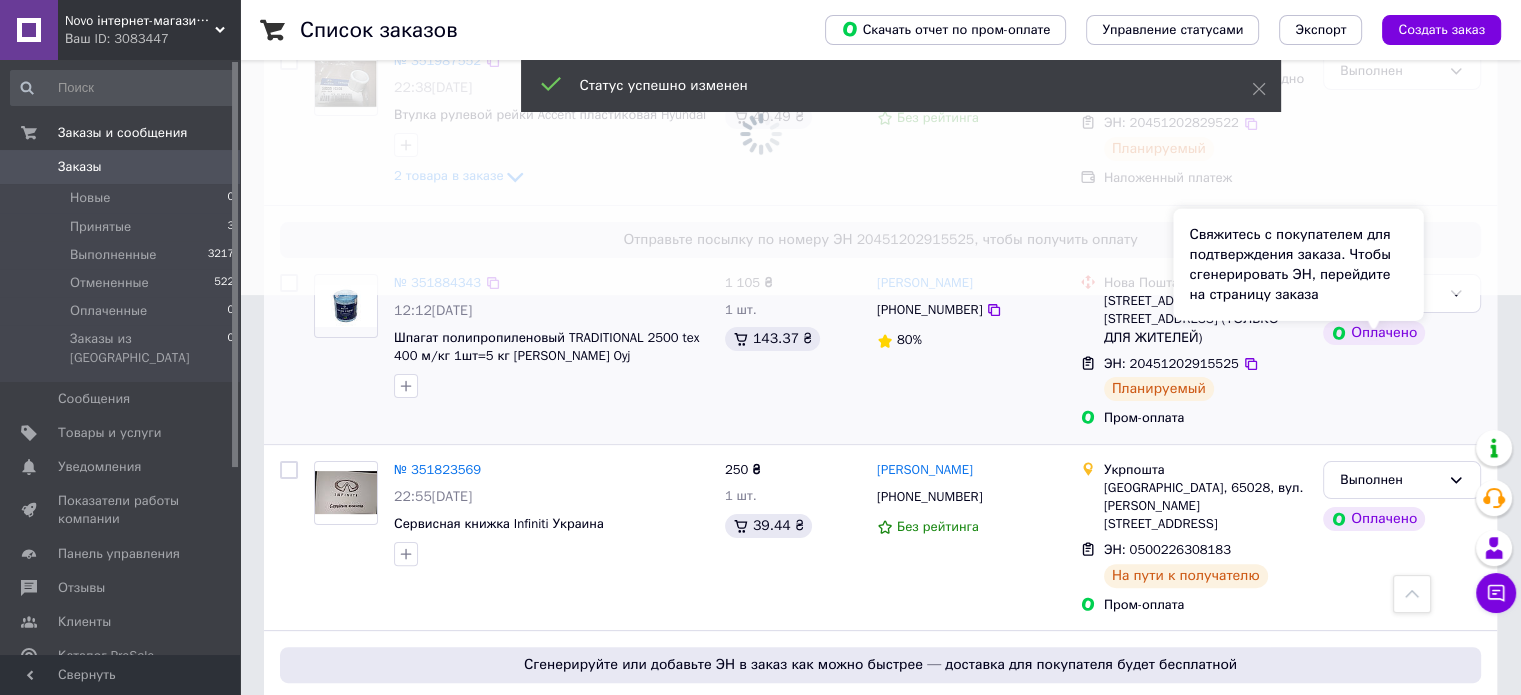 scroll, scrollTop: 348, scrollLeft: 0, axis: vertical 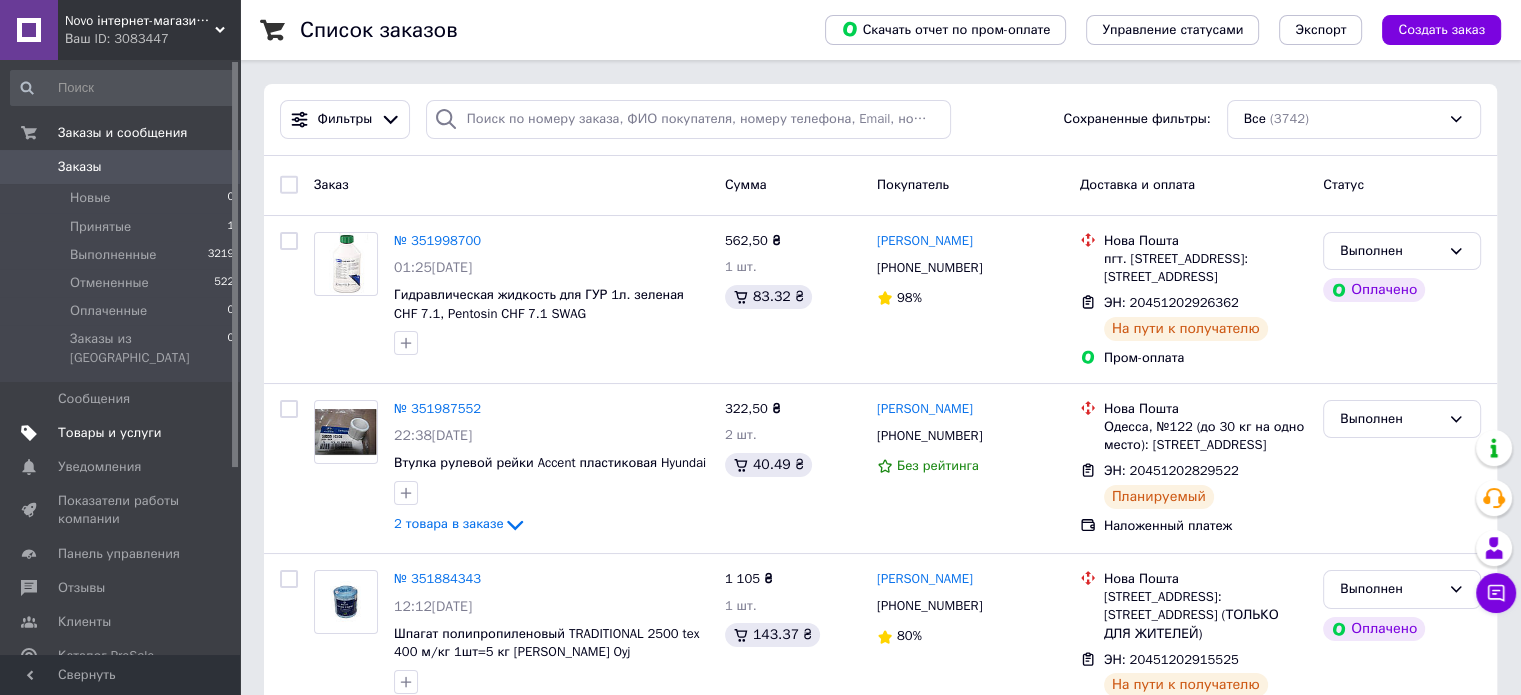 click on "Товары и услуги" at bounding box center (110, 433) 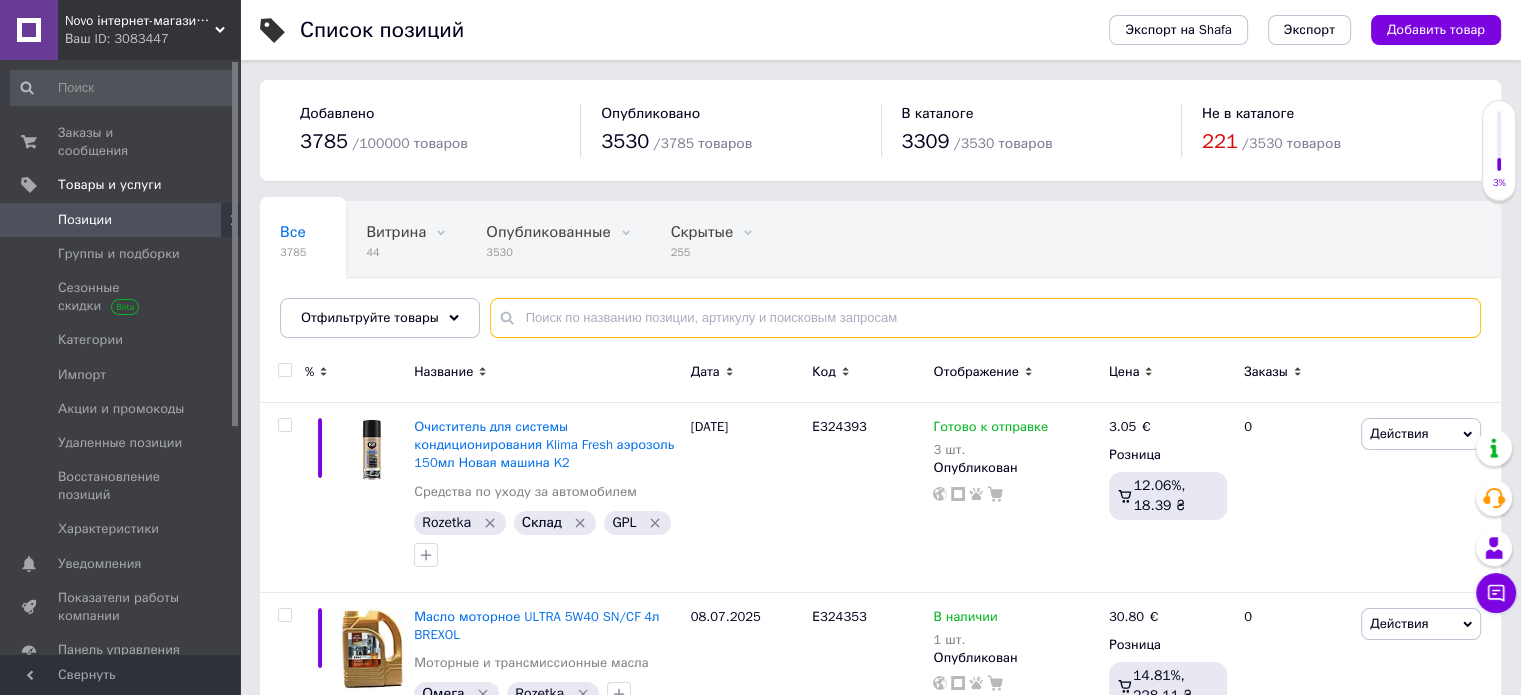 paste on "Е323094" 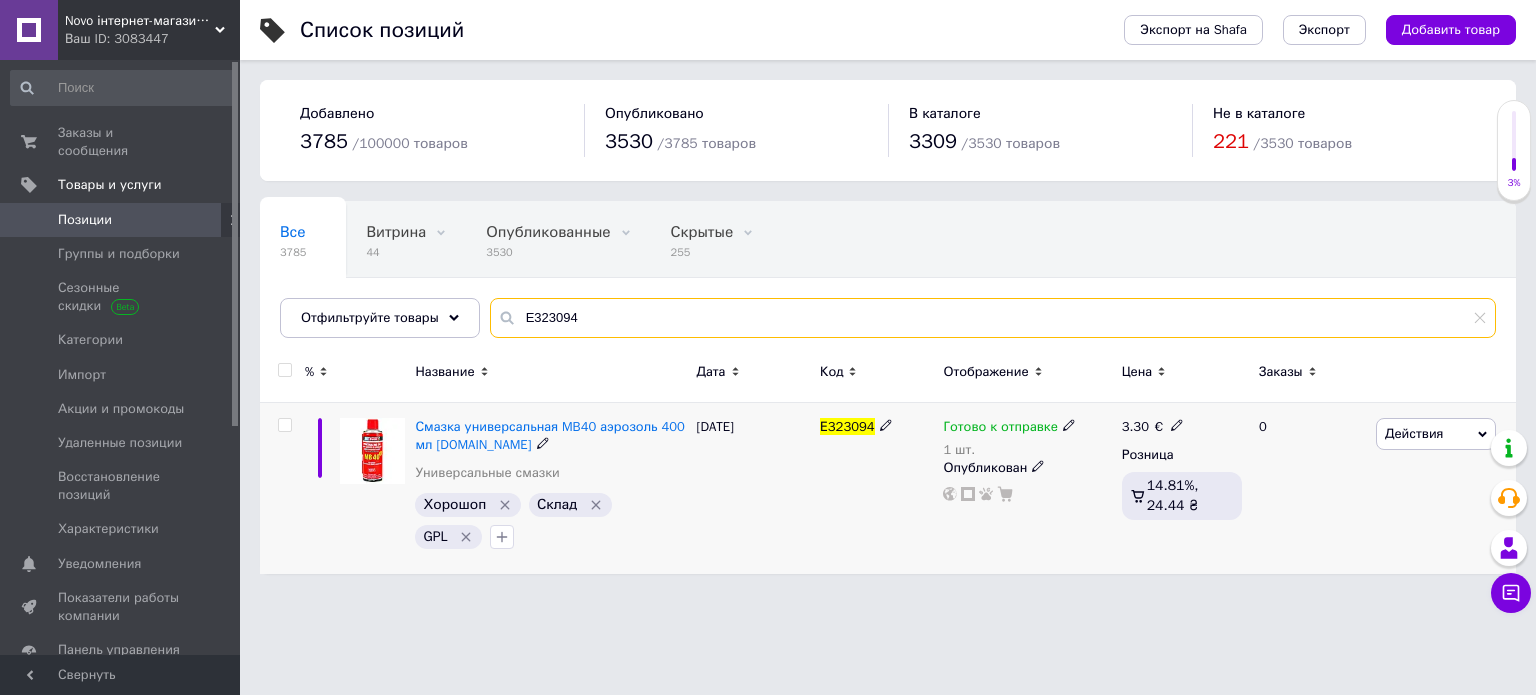type on "Е323094" 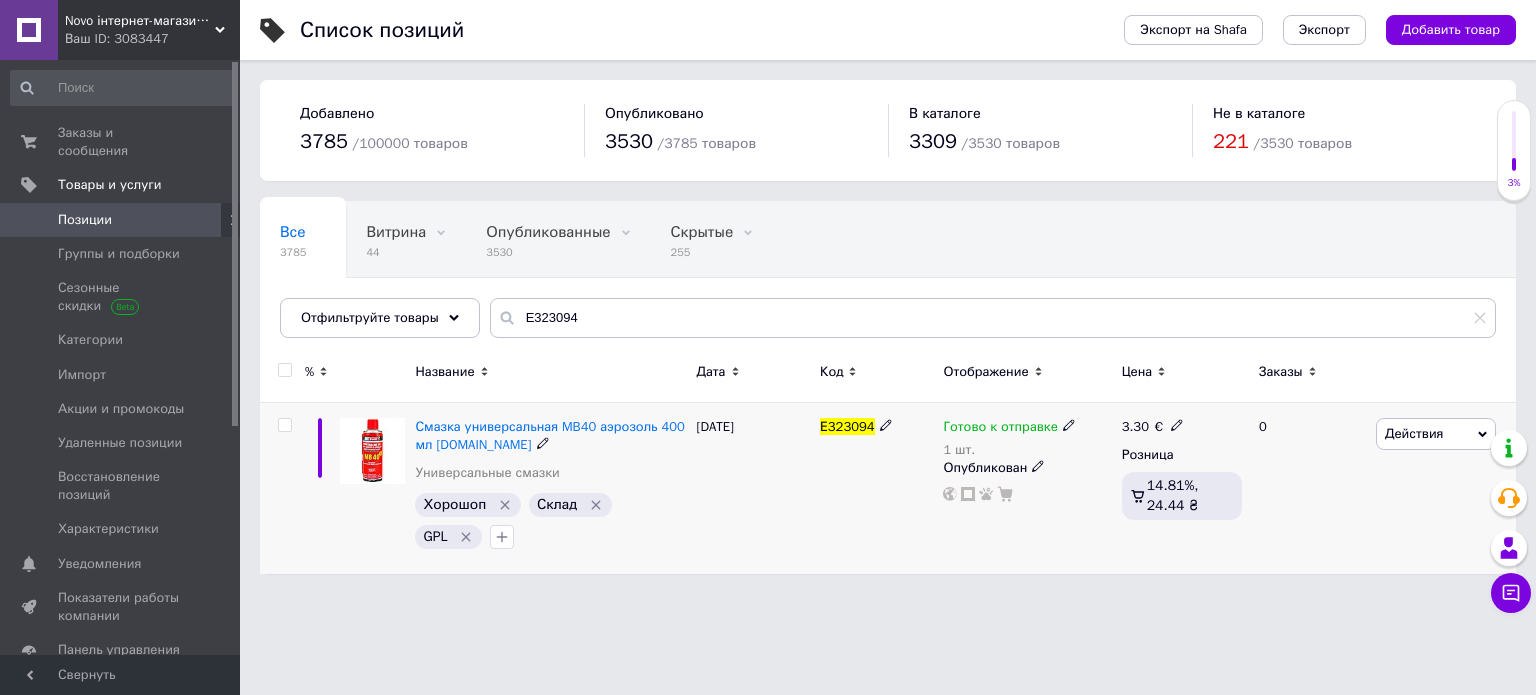click on "Е323094" at bounding box center [847, 426] 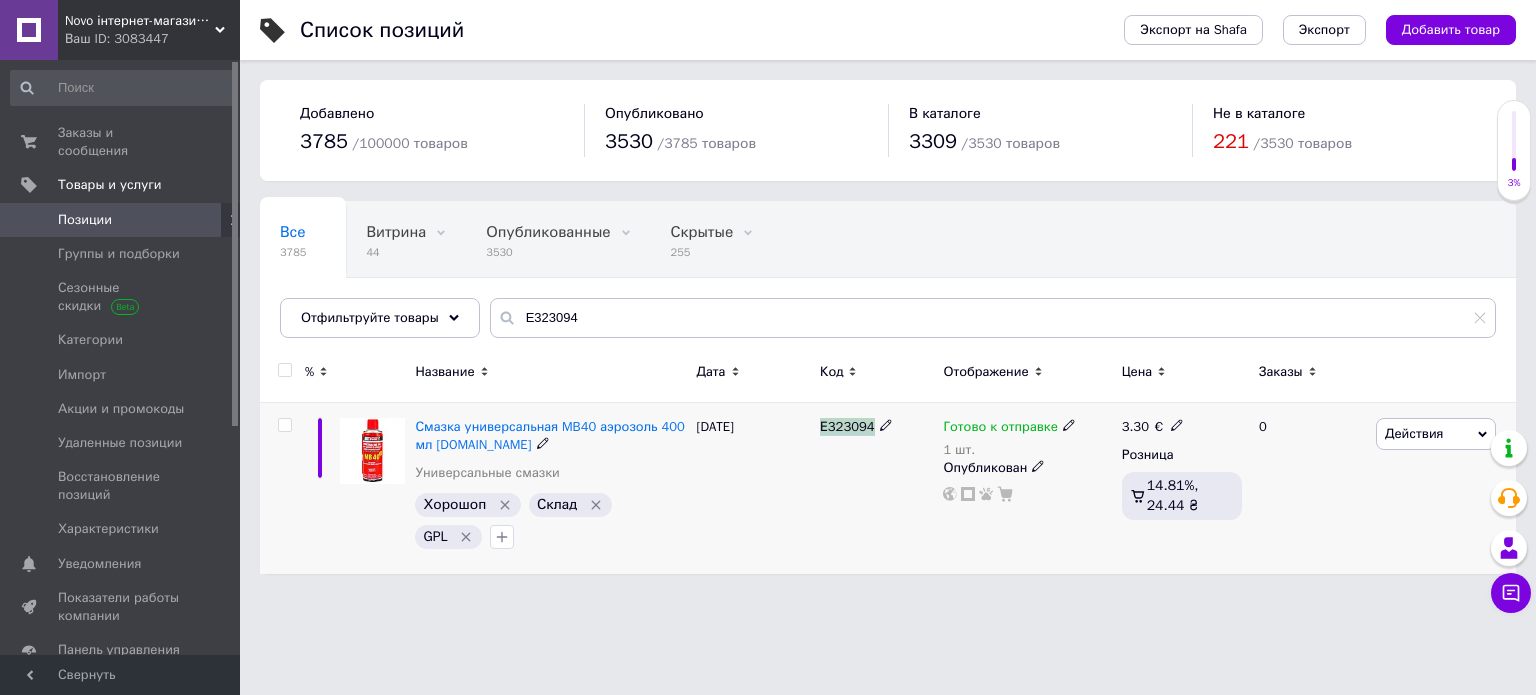 click on "Е323094" at bounding box center [847, 426] 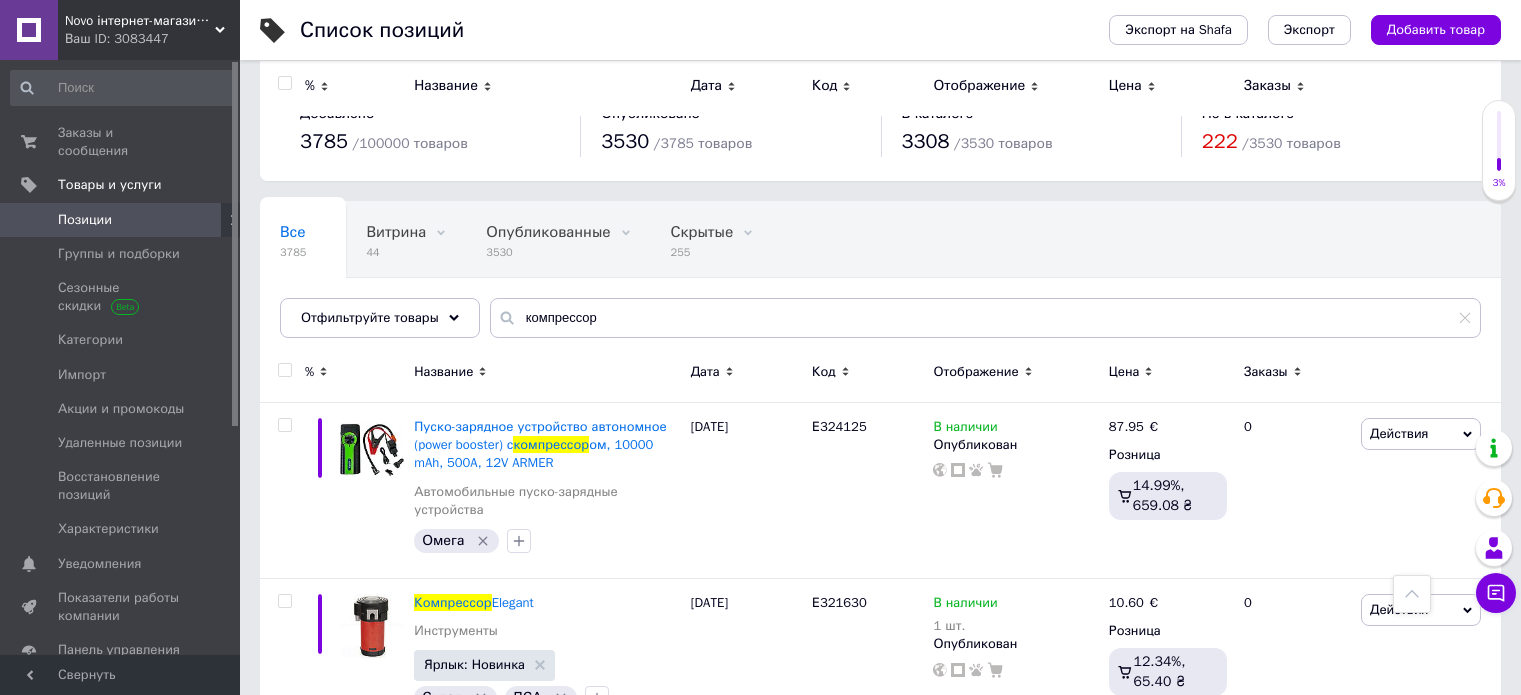 scroll, scrollTop: 2400, scrollLeft: 0, axis: vertical 